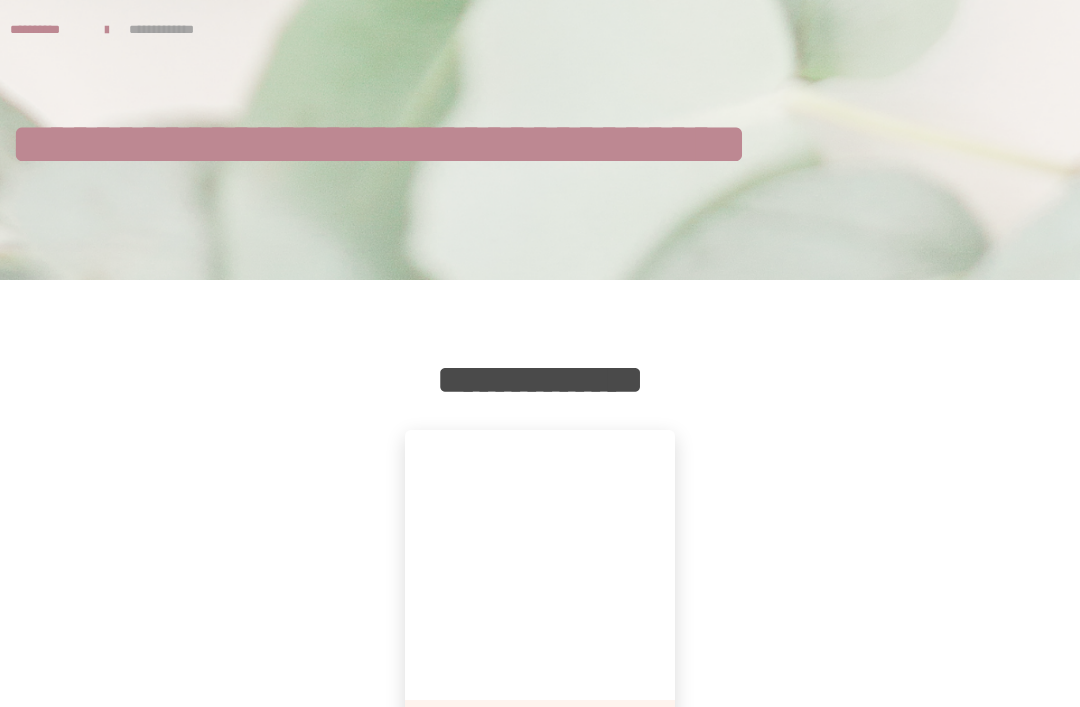 scroll, scrollTop: 64, scrollLeft: 0, axis: vertical 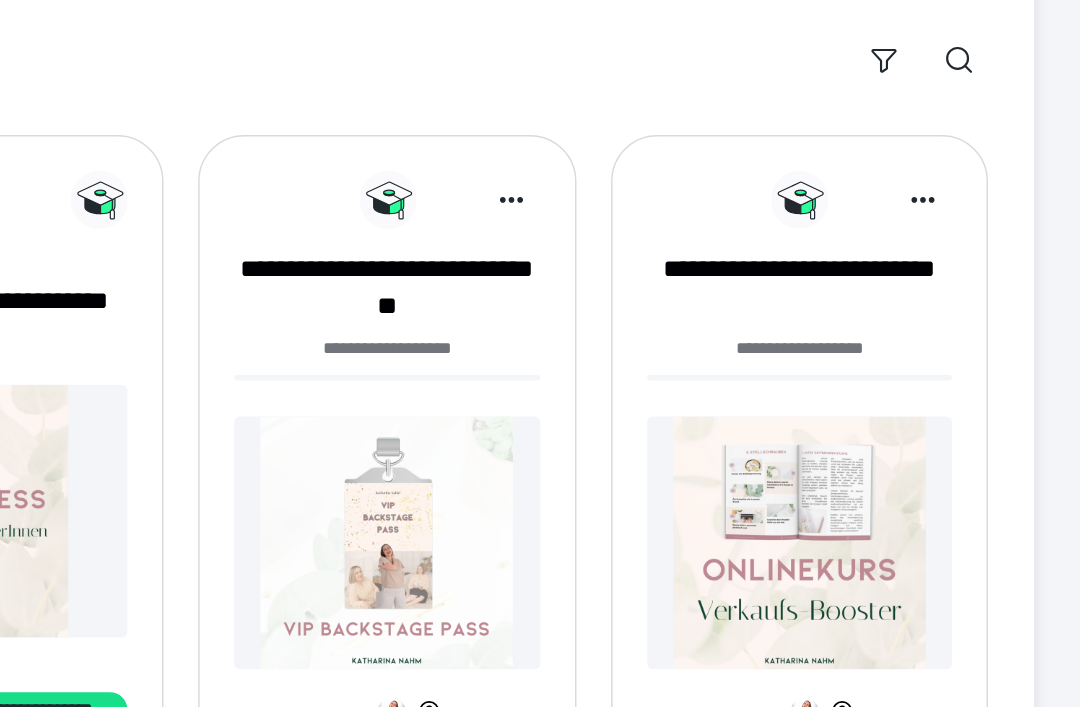 click at bounding box center (885, 593) 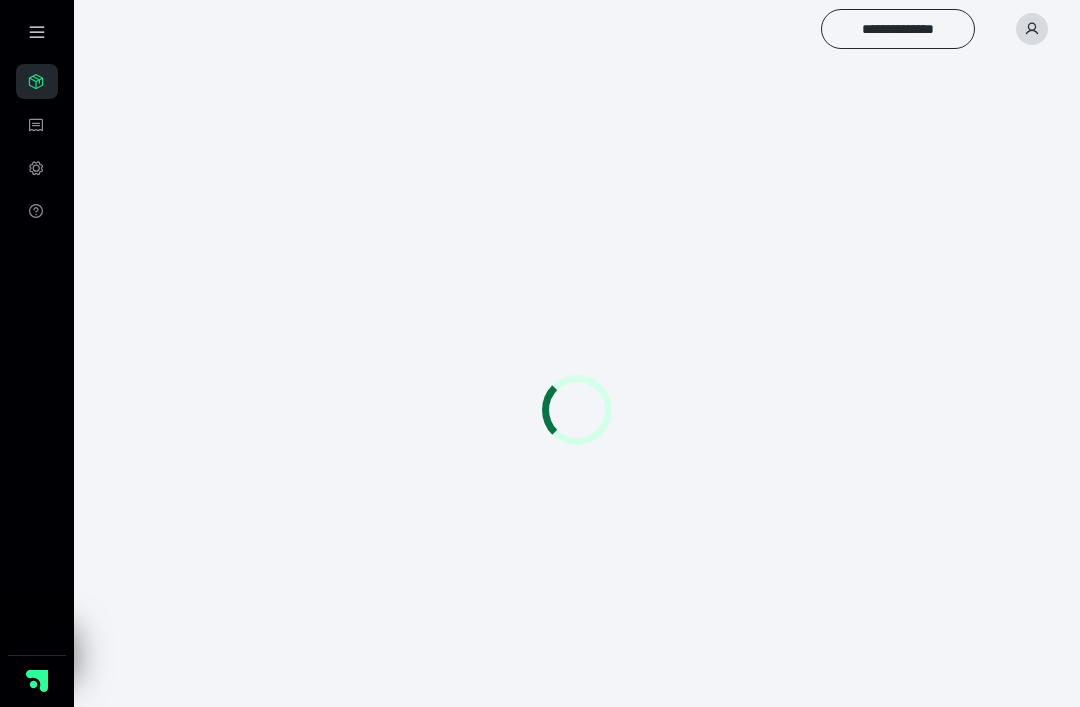 scroll, scrollTop: 0, scrollLeft: 0, axis: both 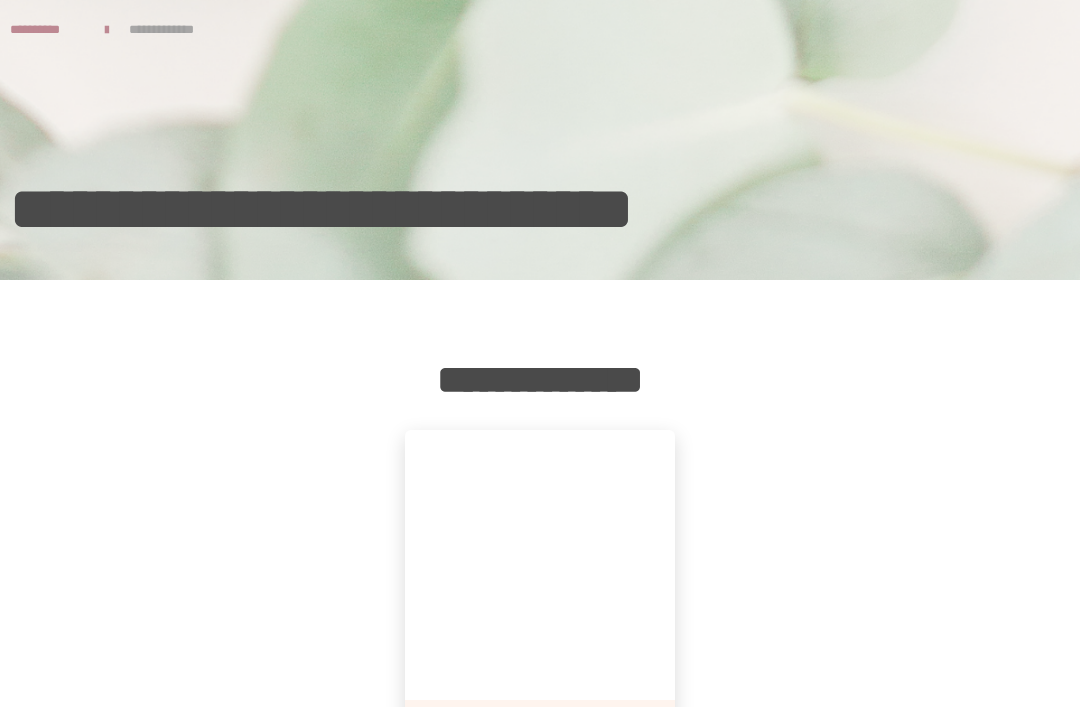 click at bounding box center [540, 565] 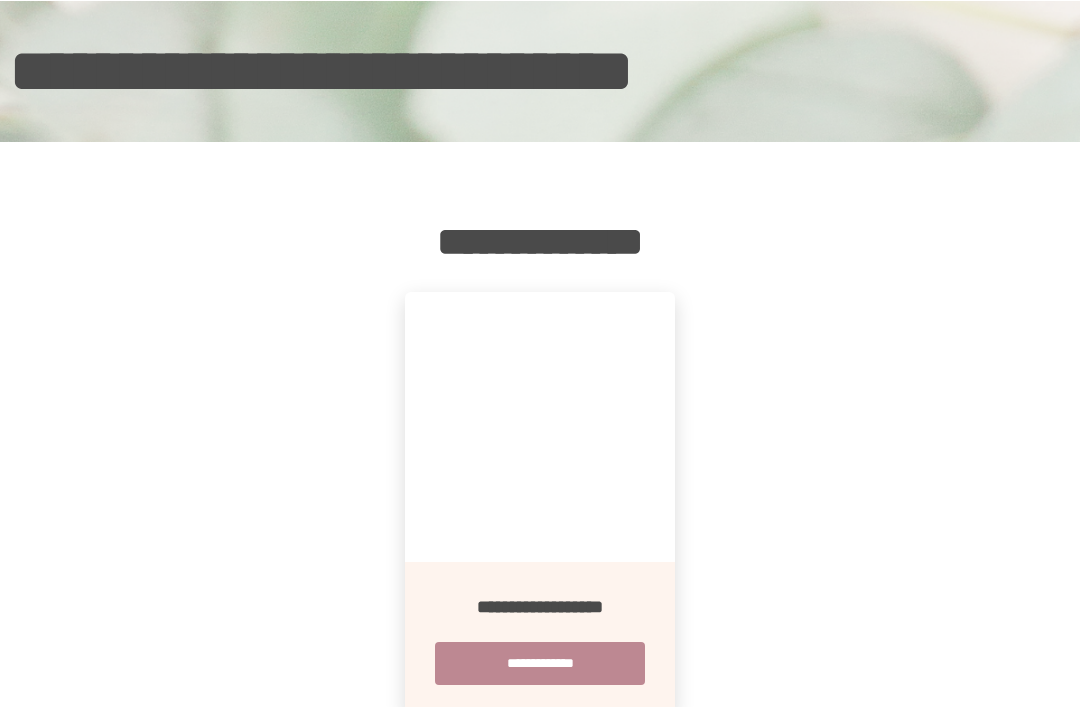 scroll, scrollTop: 138, scrollLeft: 0, axis: vertical 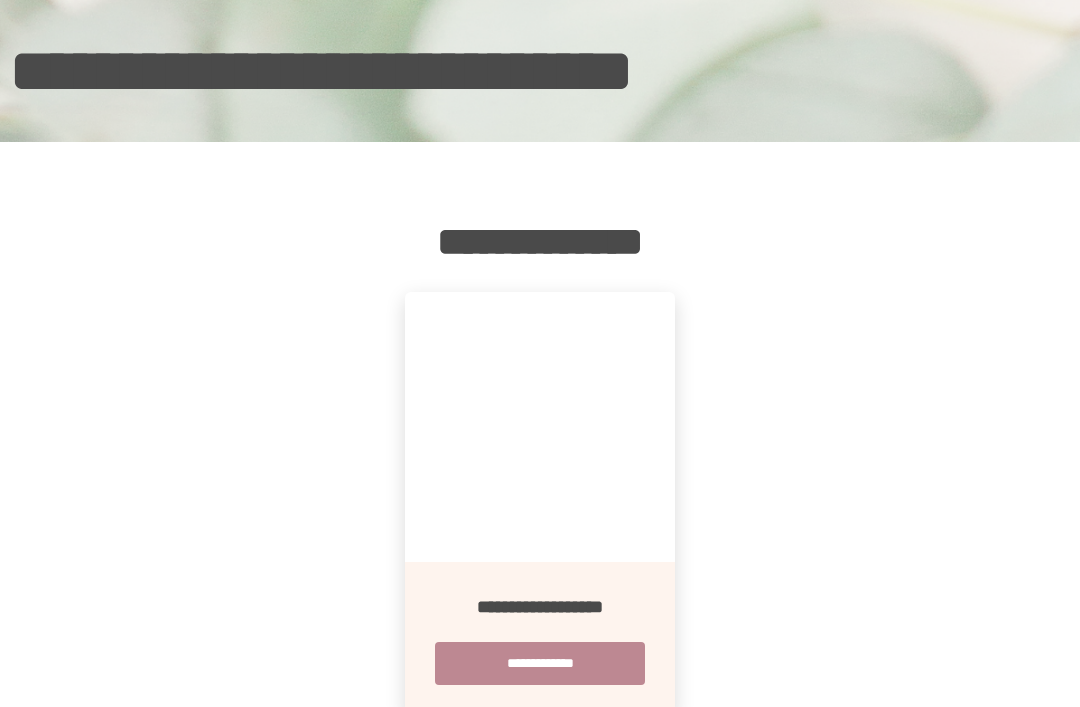 click on "**********" at bounding box center [540, 663] 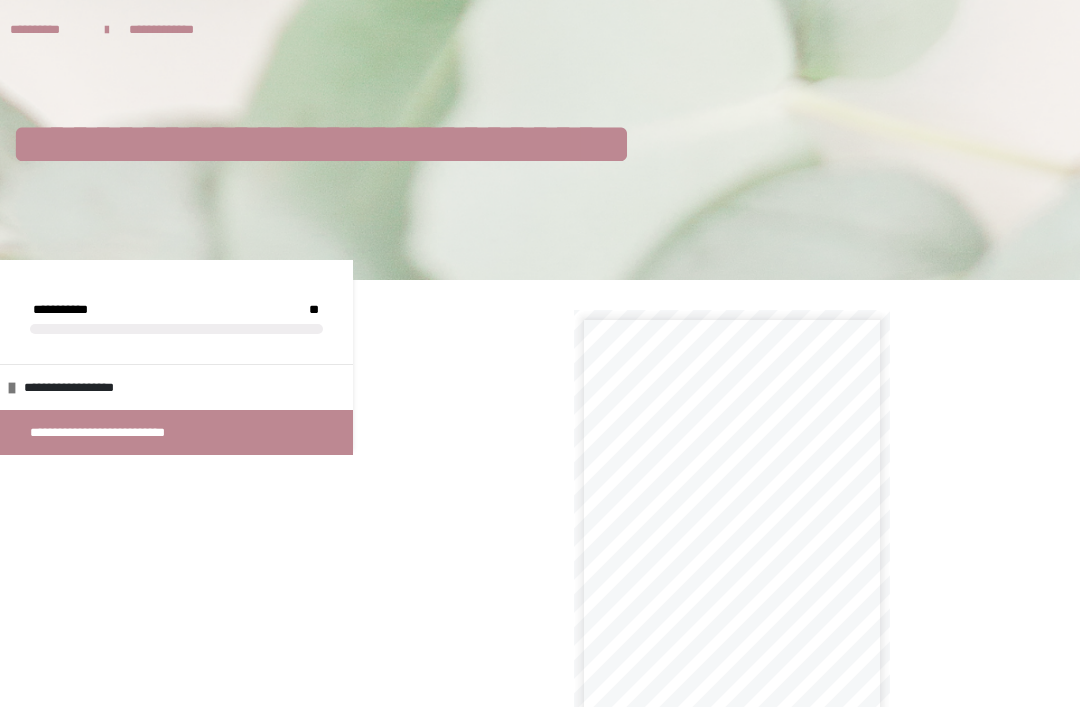 click on "**********" at bounding box center (731, 472) 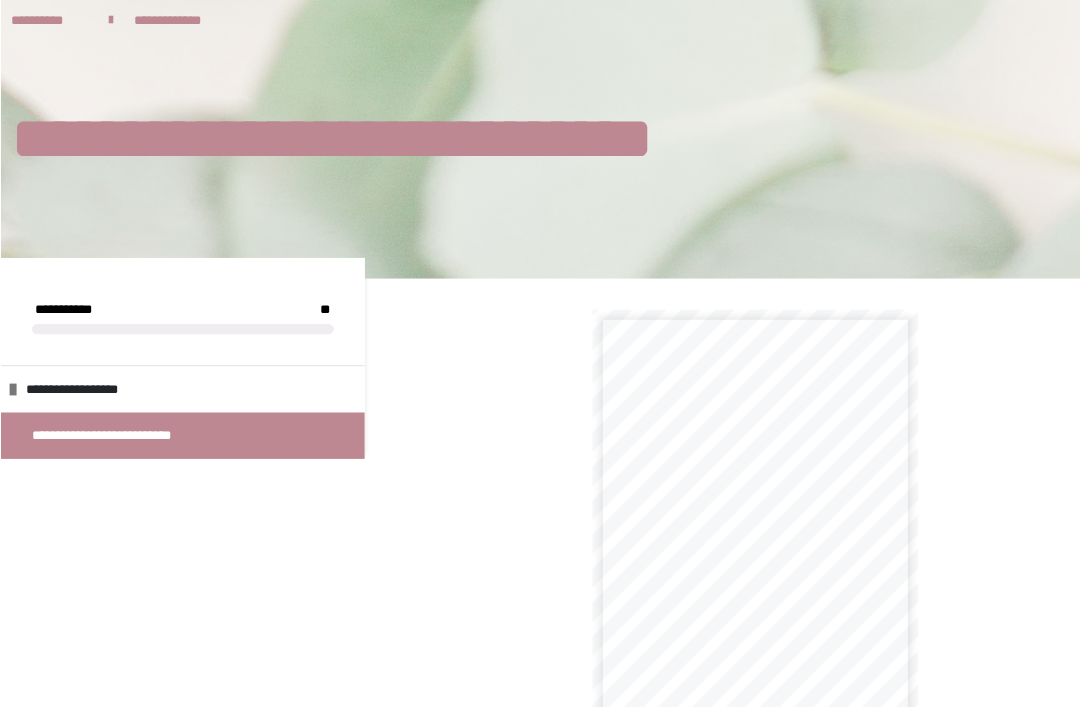 scroll, scrollTop: 22, scrollLeft: 0, axis: vertical 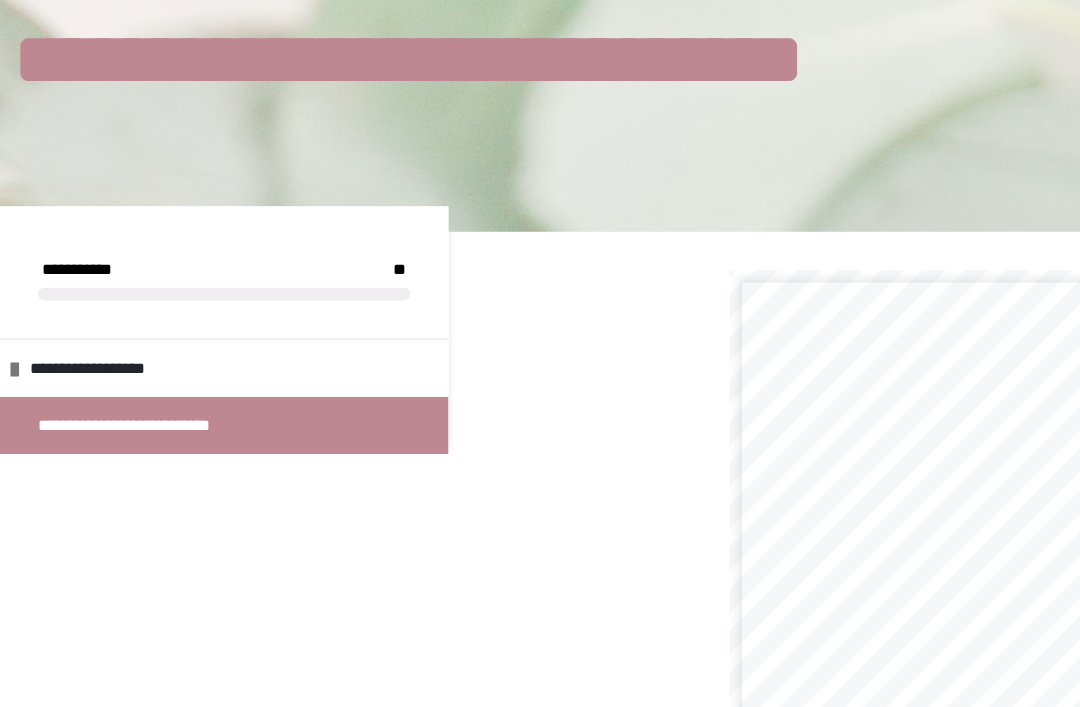 click on "**********" at bounding box center [116, 410] 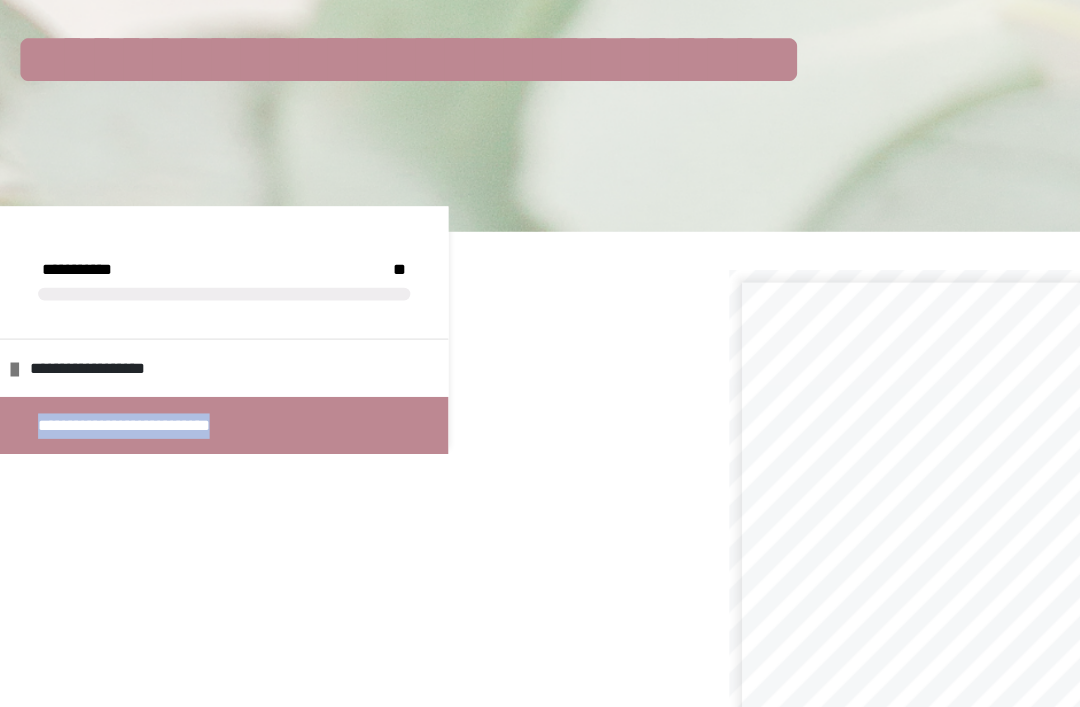 click on "**********" at bounding box center (80, 365) 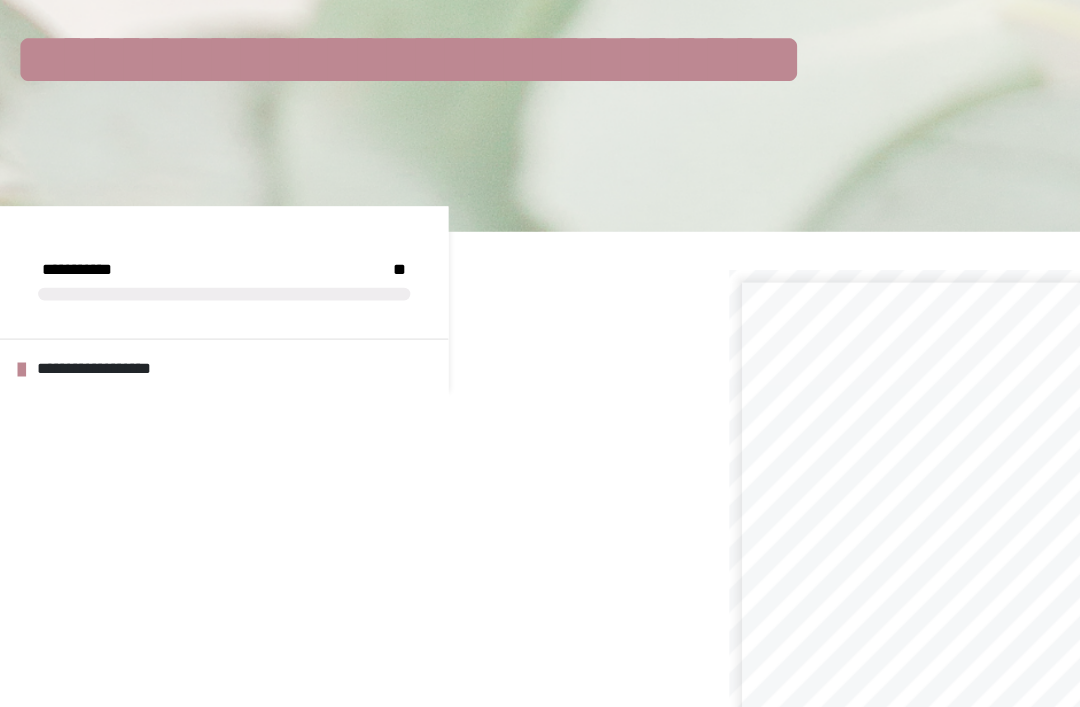 click on "**********" at bounding box center (732, 404) 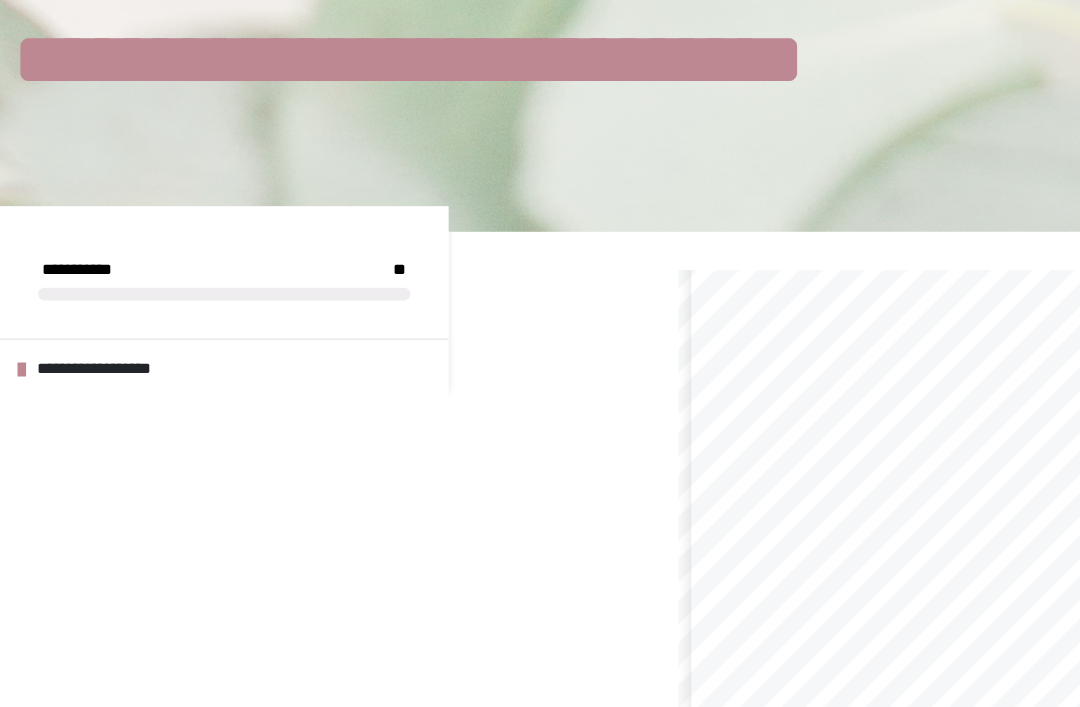 scroll, scrollTop: 25, scrollLeft: 0, axis: vertical 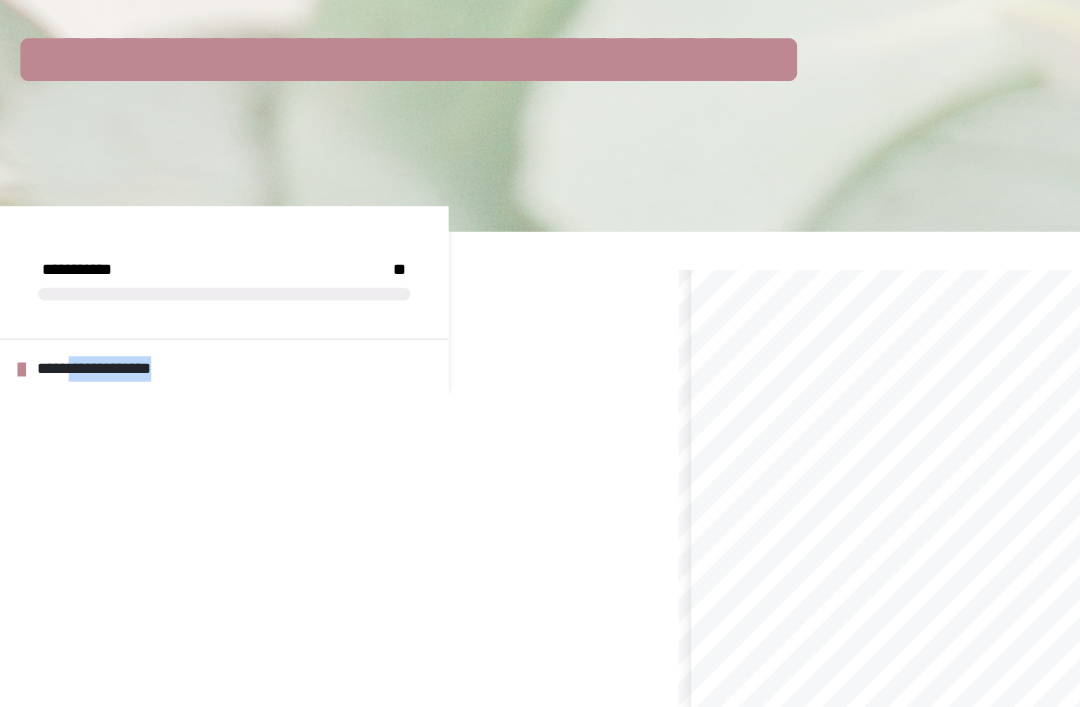 click on "**********" at bounding box center [85, 365] 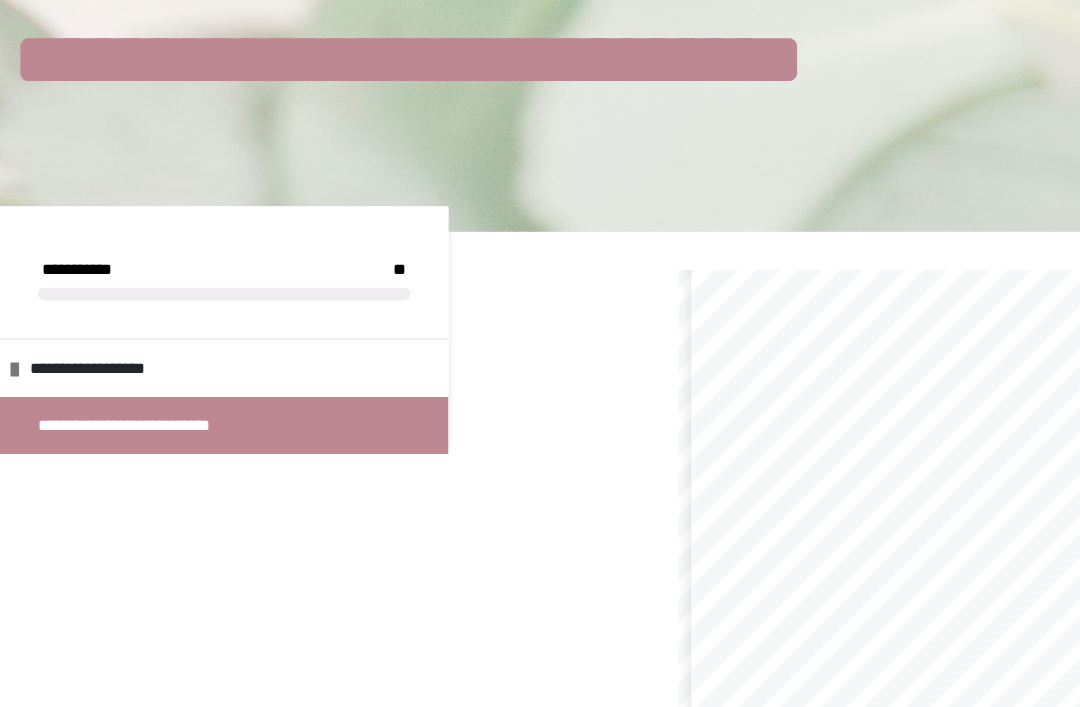 click on "**********" at bounding box center (80, 365) 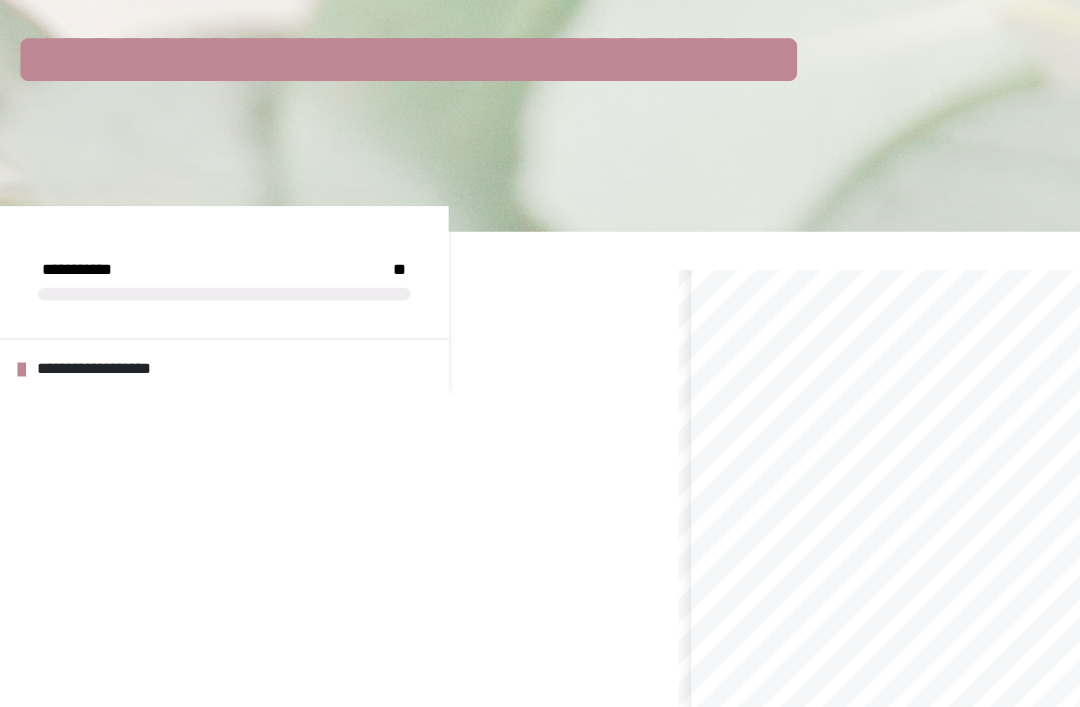 click on "**********" at bounding box center (85, 365) 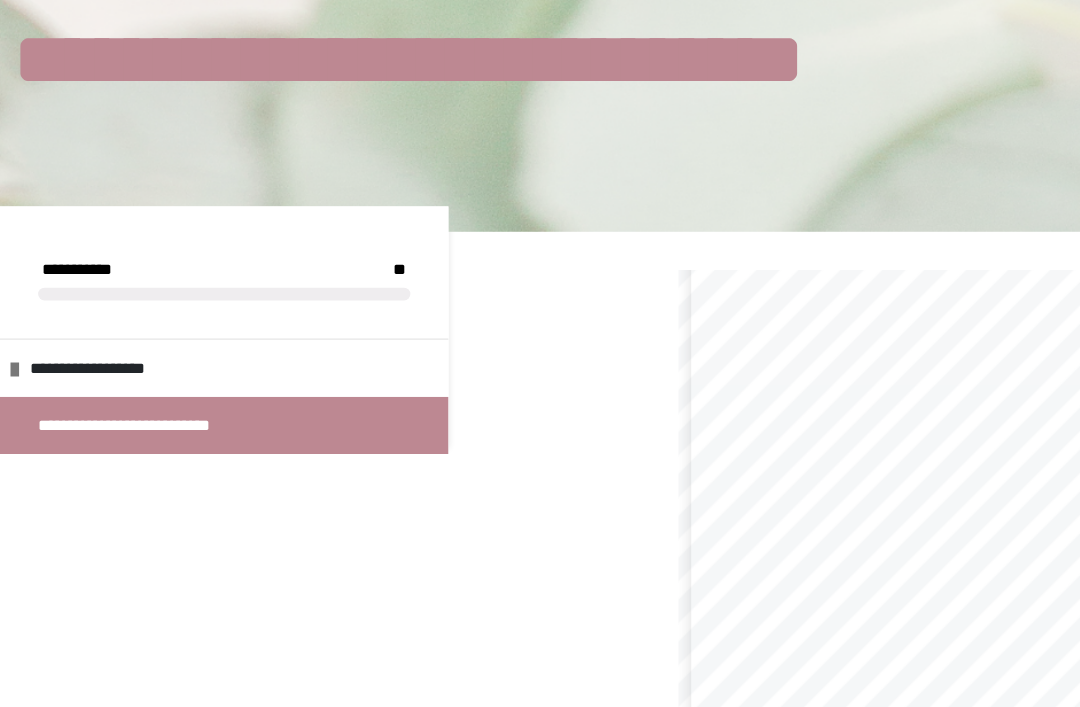 click on "**********" at bounding box center [116, 410] 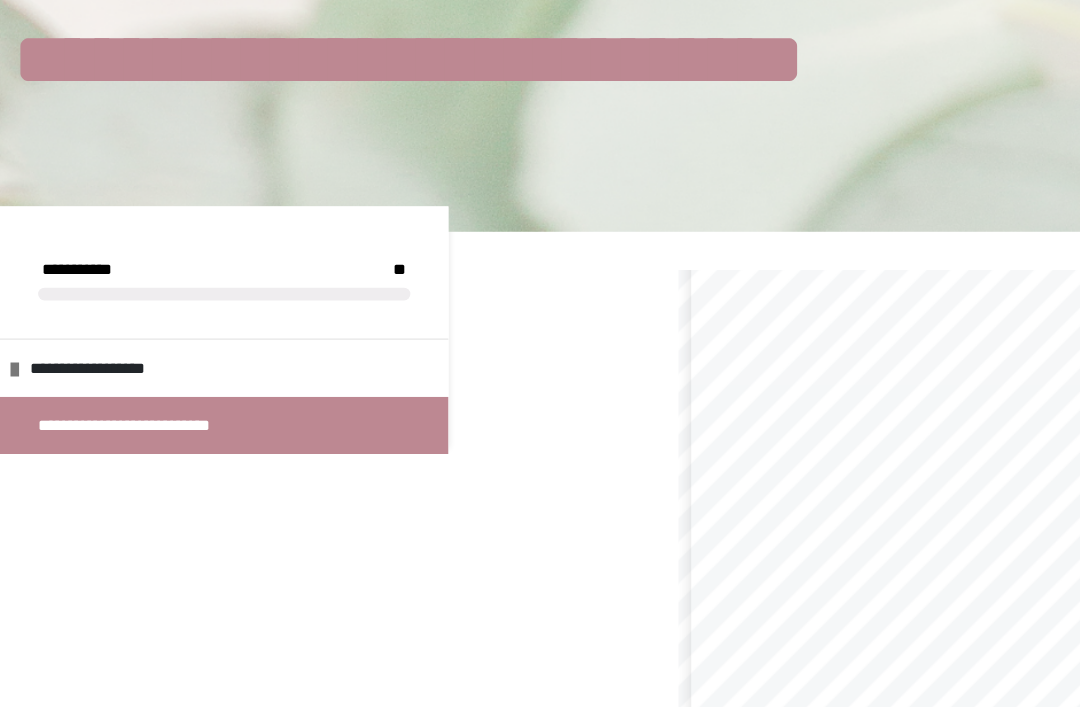 scroll, scrollTop: 112, scrollLeft: 0, axis: vertical 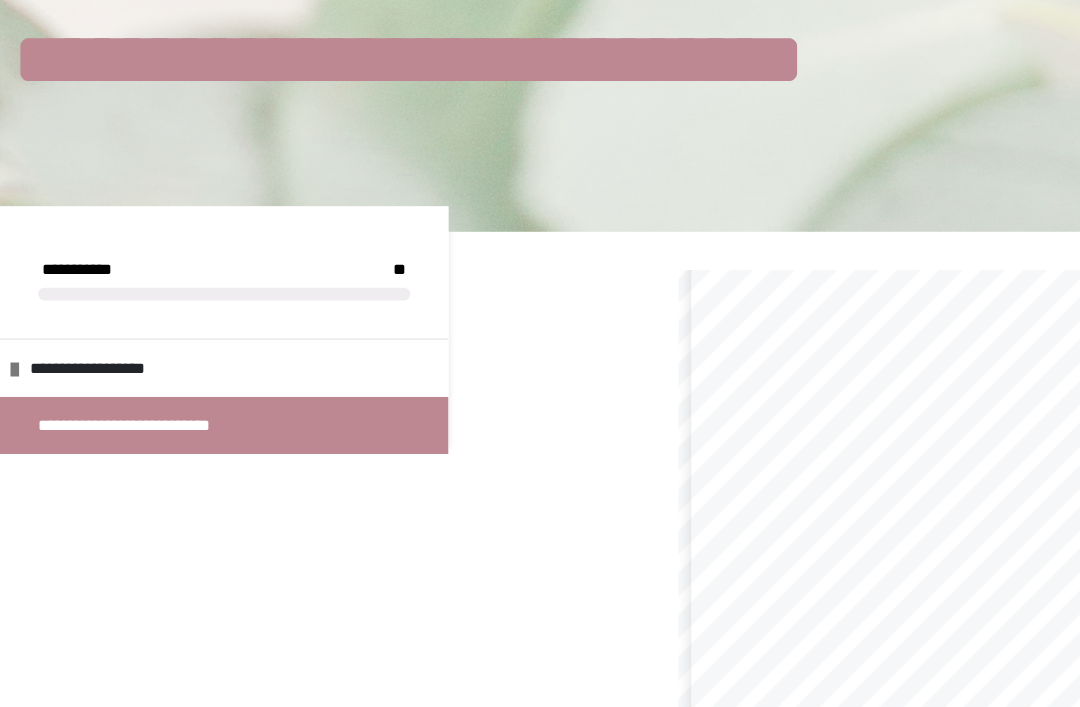 click on "**********" at bounding box center [731, 378] 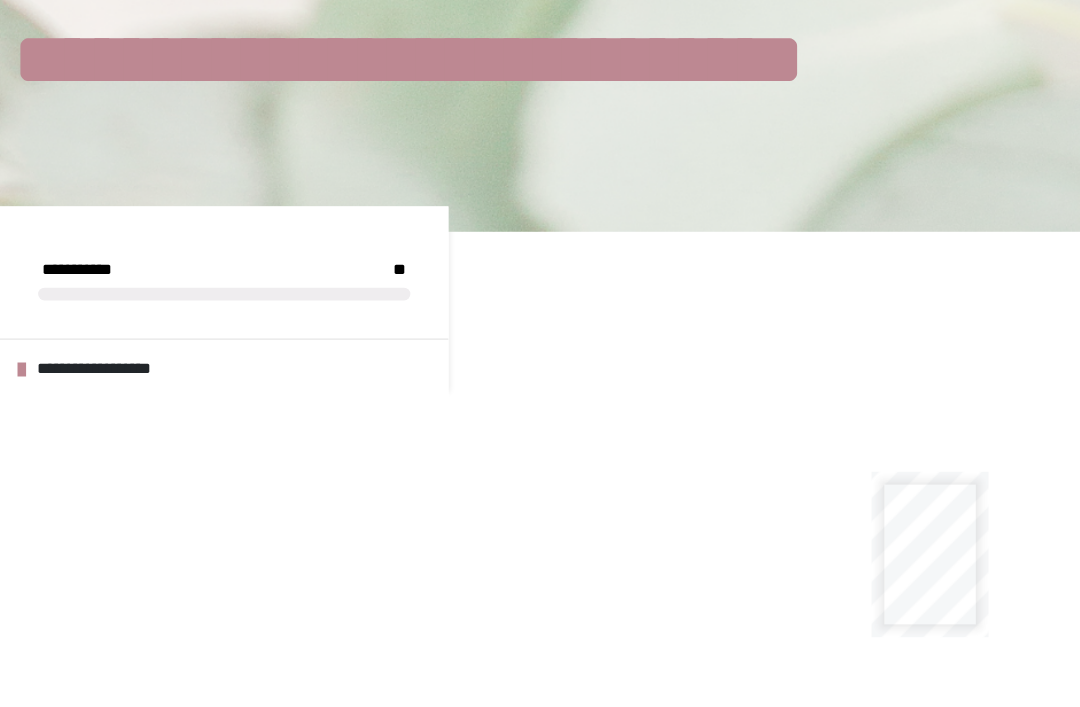 scroll, scrollTop: 0, scrollLeft: 0, axis: both 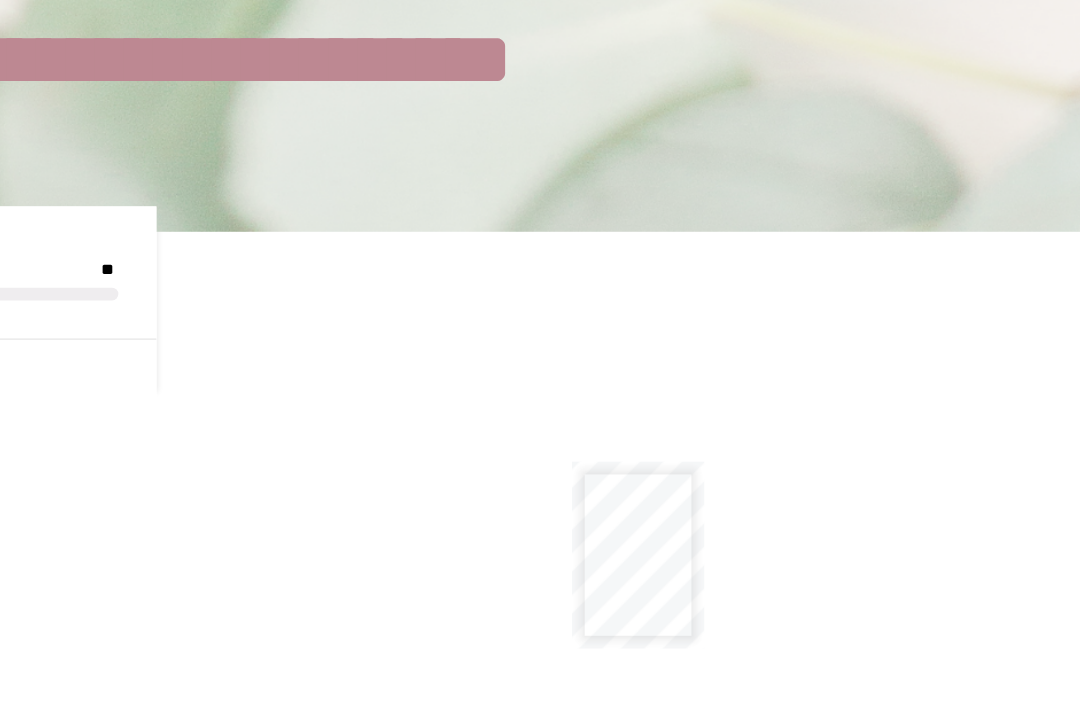 click on "**********" at bounding box center [731, 491] 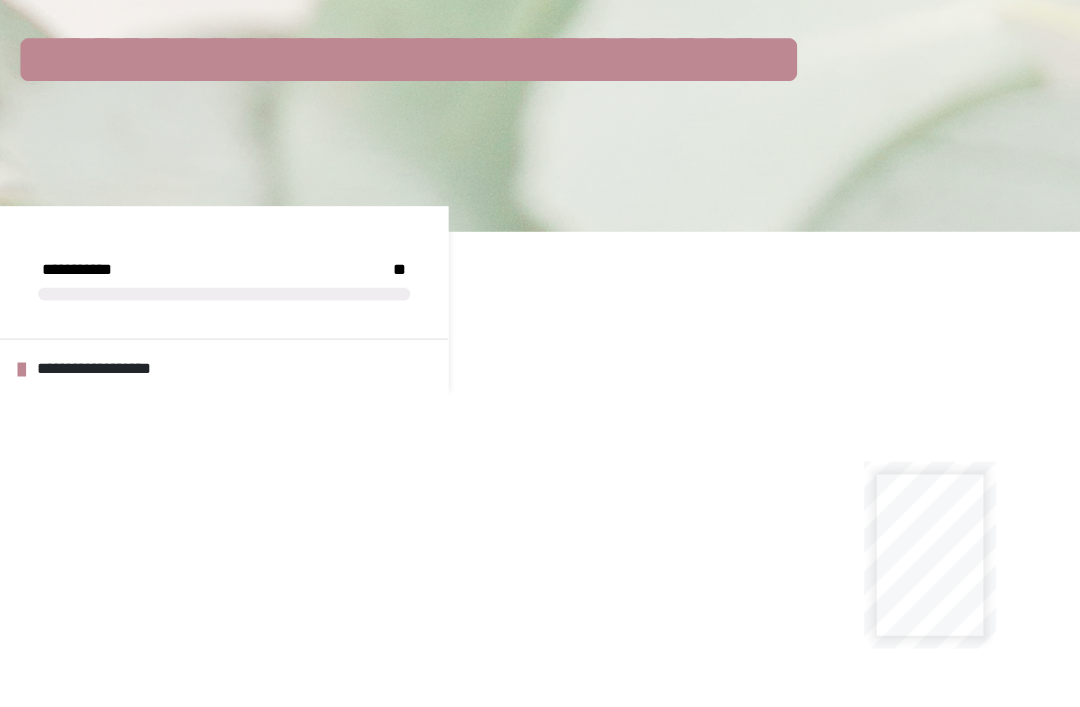 click on "**********" at bounding box center (85, 365) 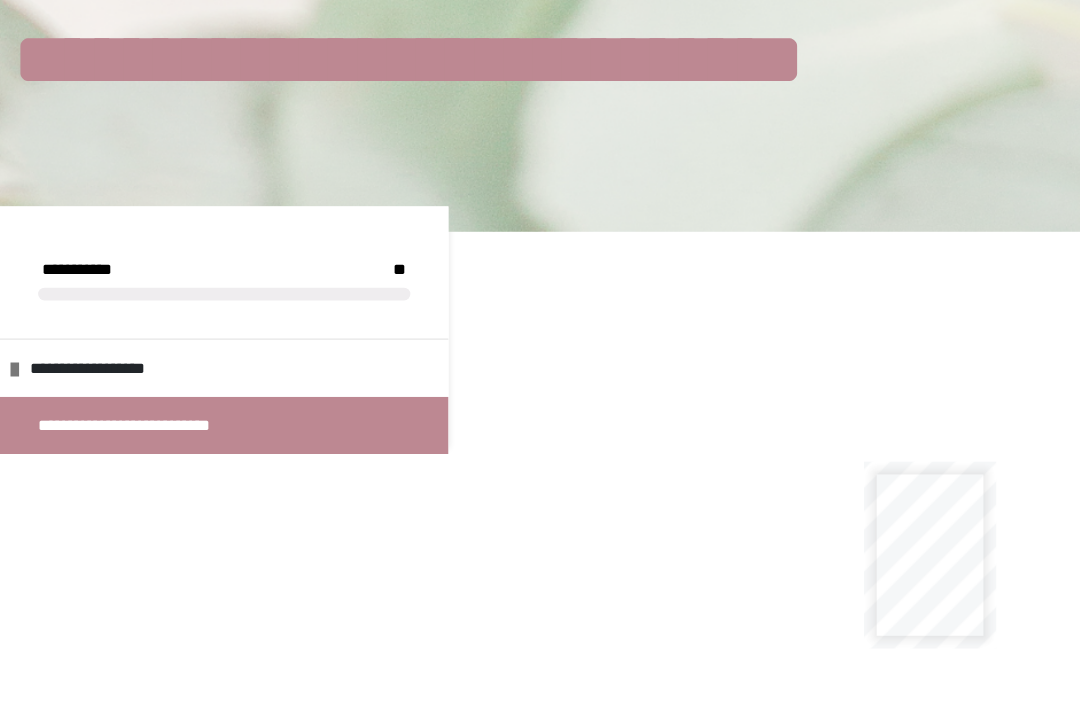 click on "**********" at bounding box center [176, 365] 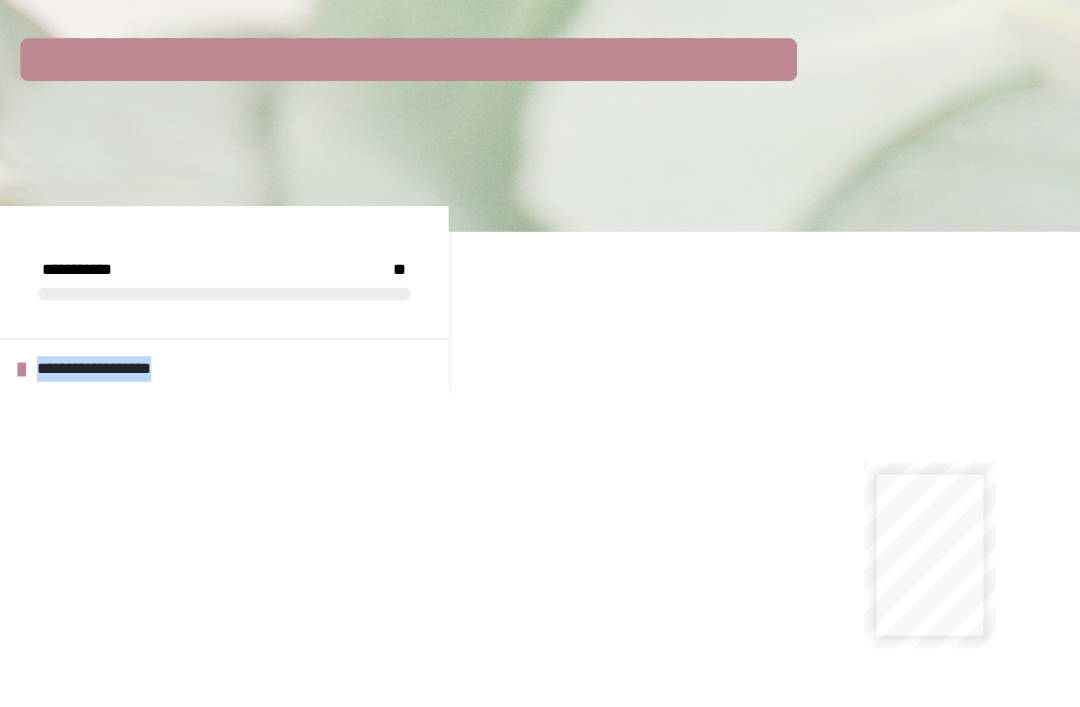click on "**********" at bounding box center [176, 290] 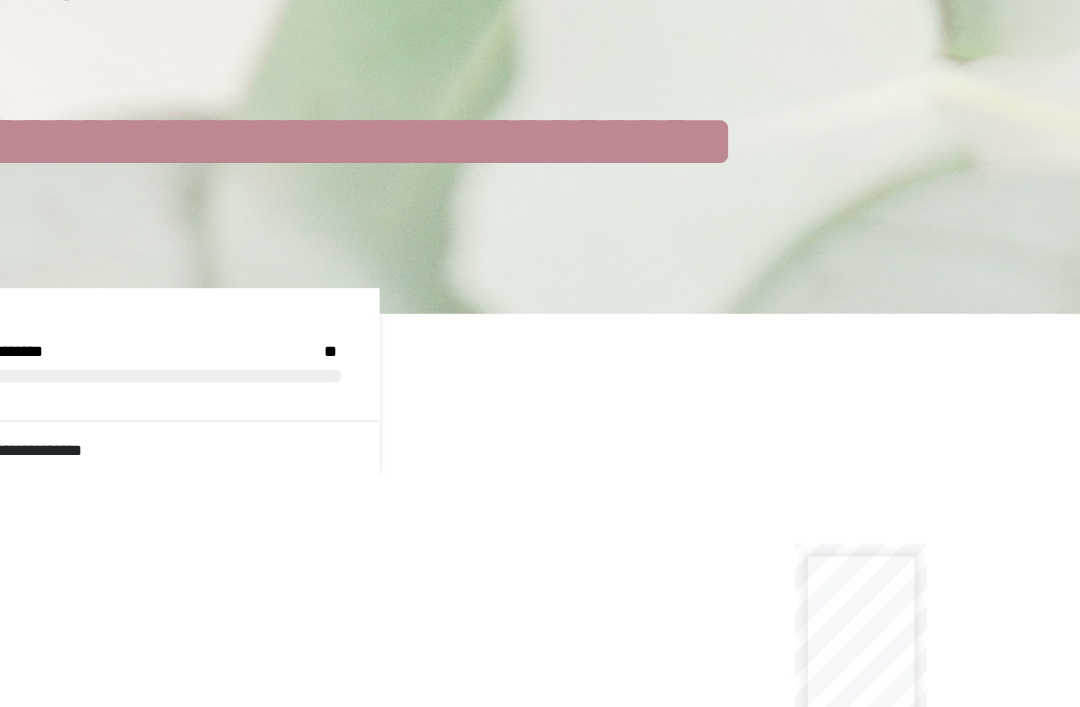 scroll, scrollTop: 0, scrollLeft: 0, axis: both 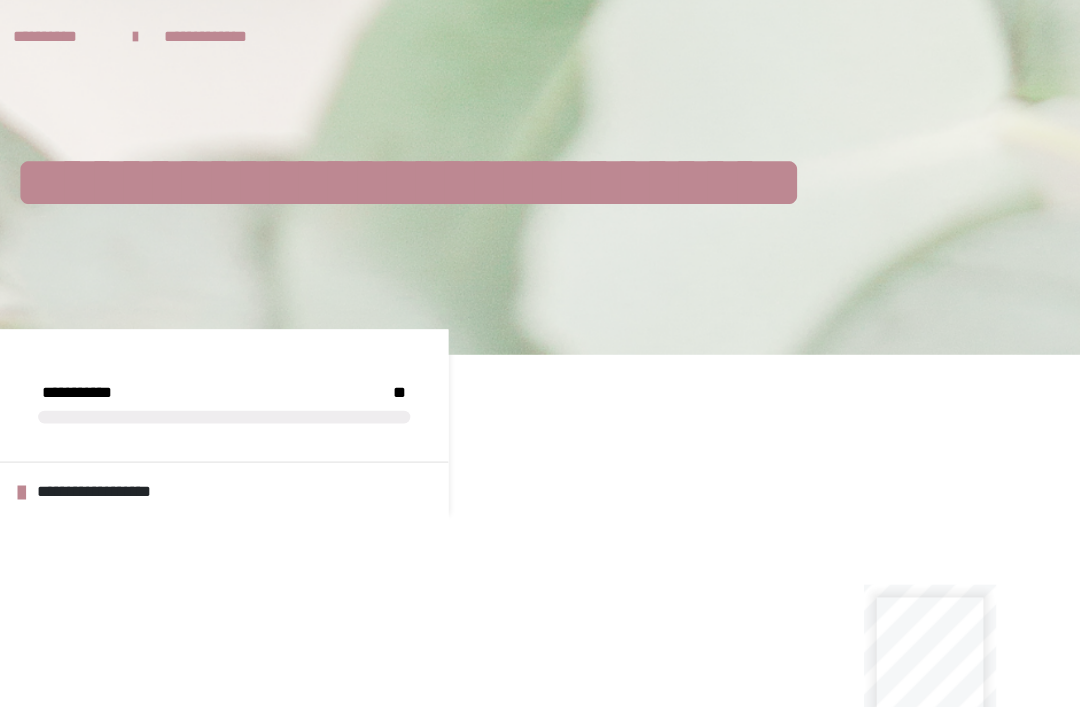 click on "**********" at bounding box center (174, 29) 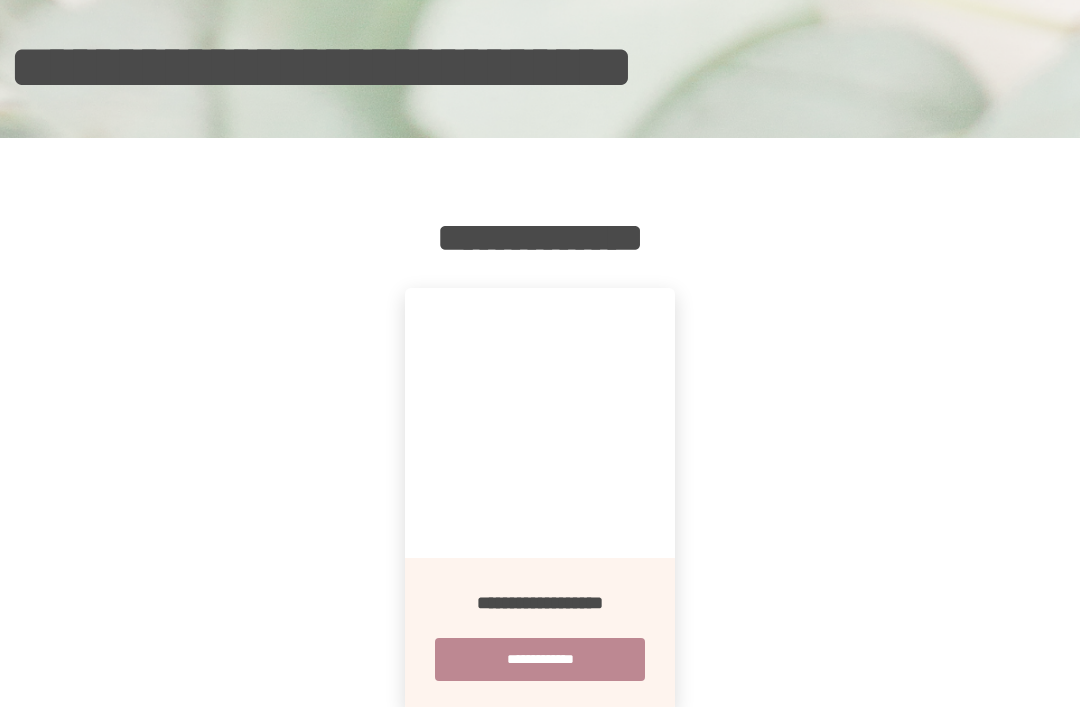 scroll, scrollTop: 0, scrollLeft: 0, axis: both 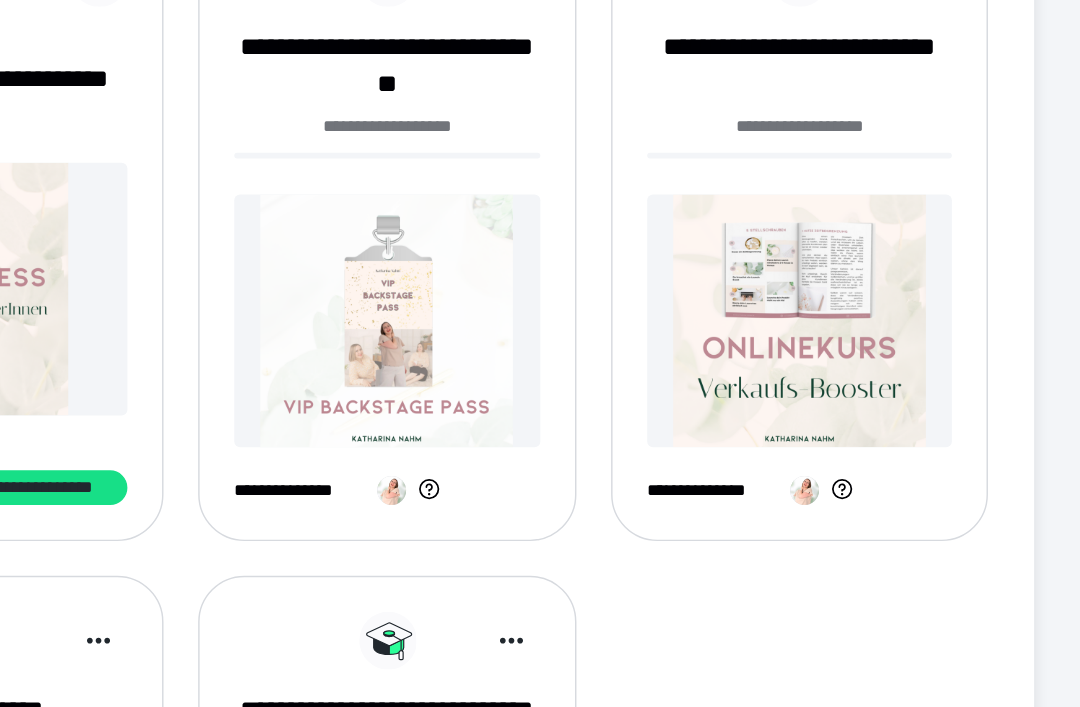 click 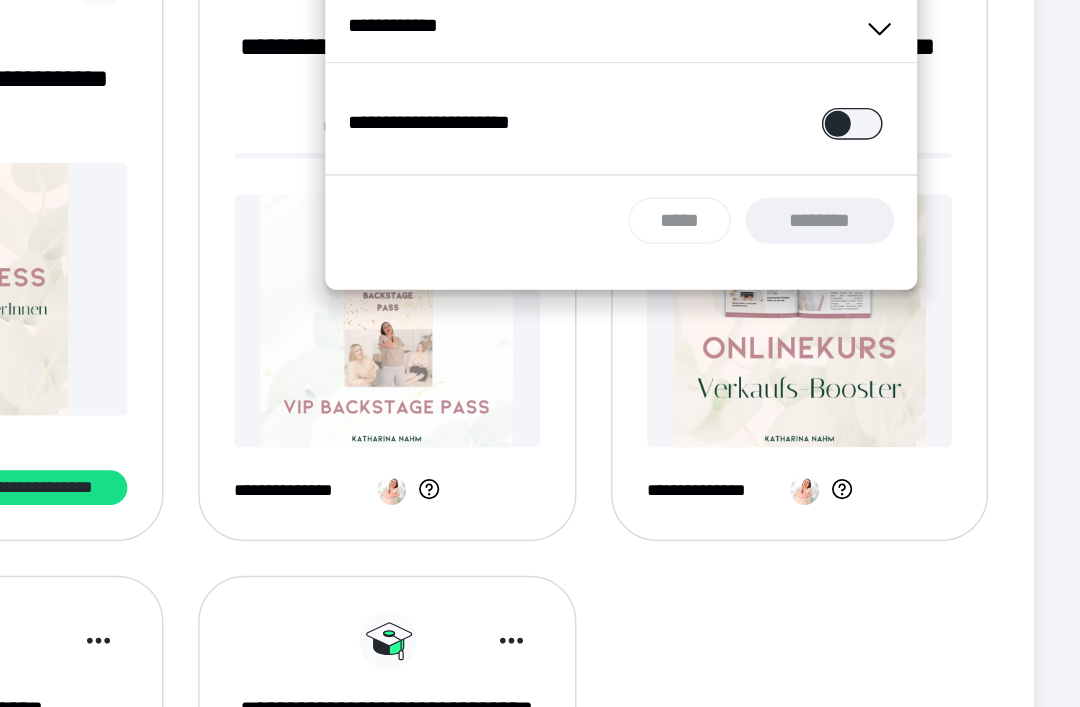 click 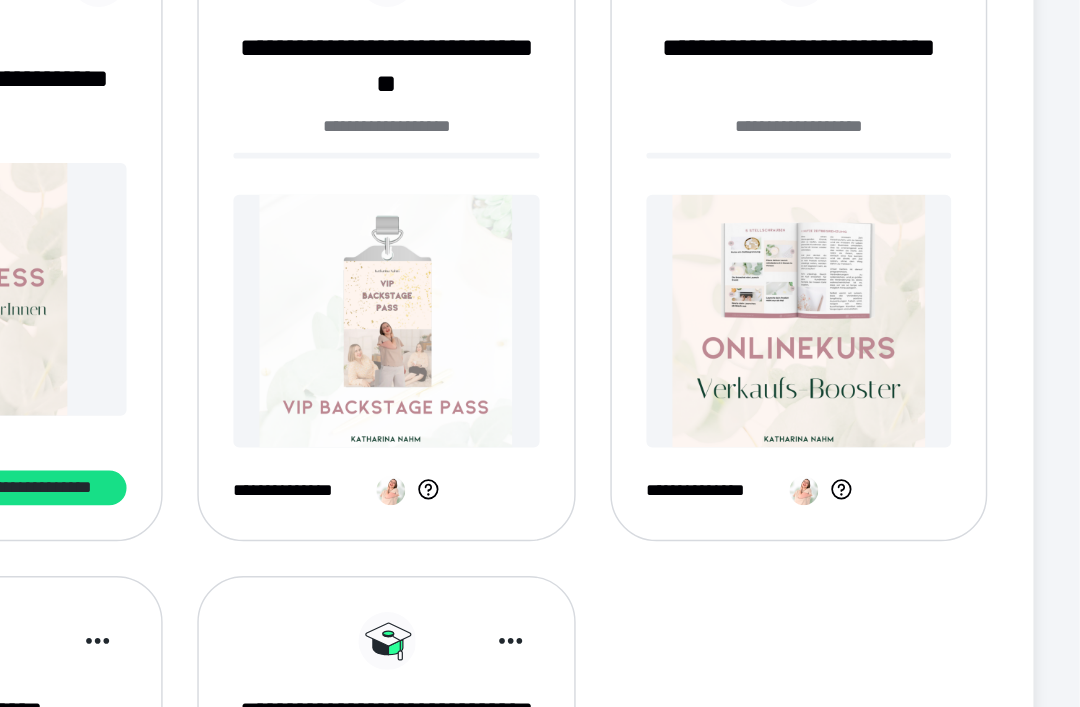 click on "**********" at bounding box center [577, 11] 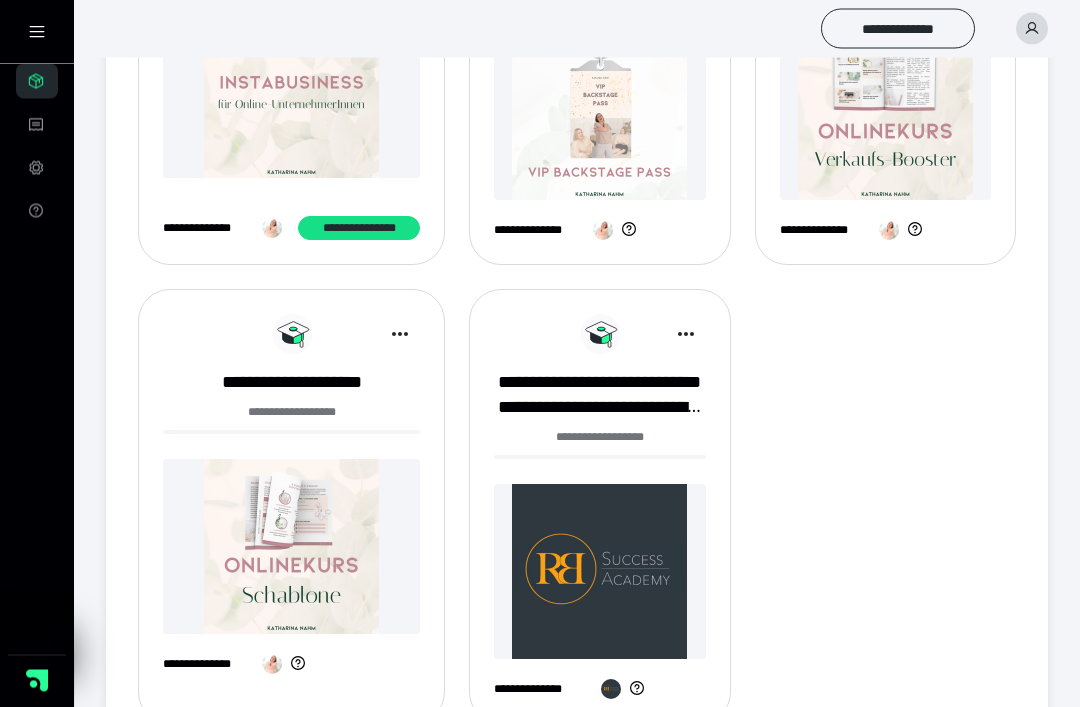 scroll, scrollTop: 520, scrollLeft: 0, axis: vertical 